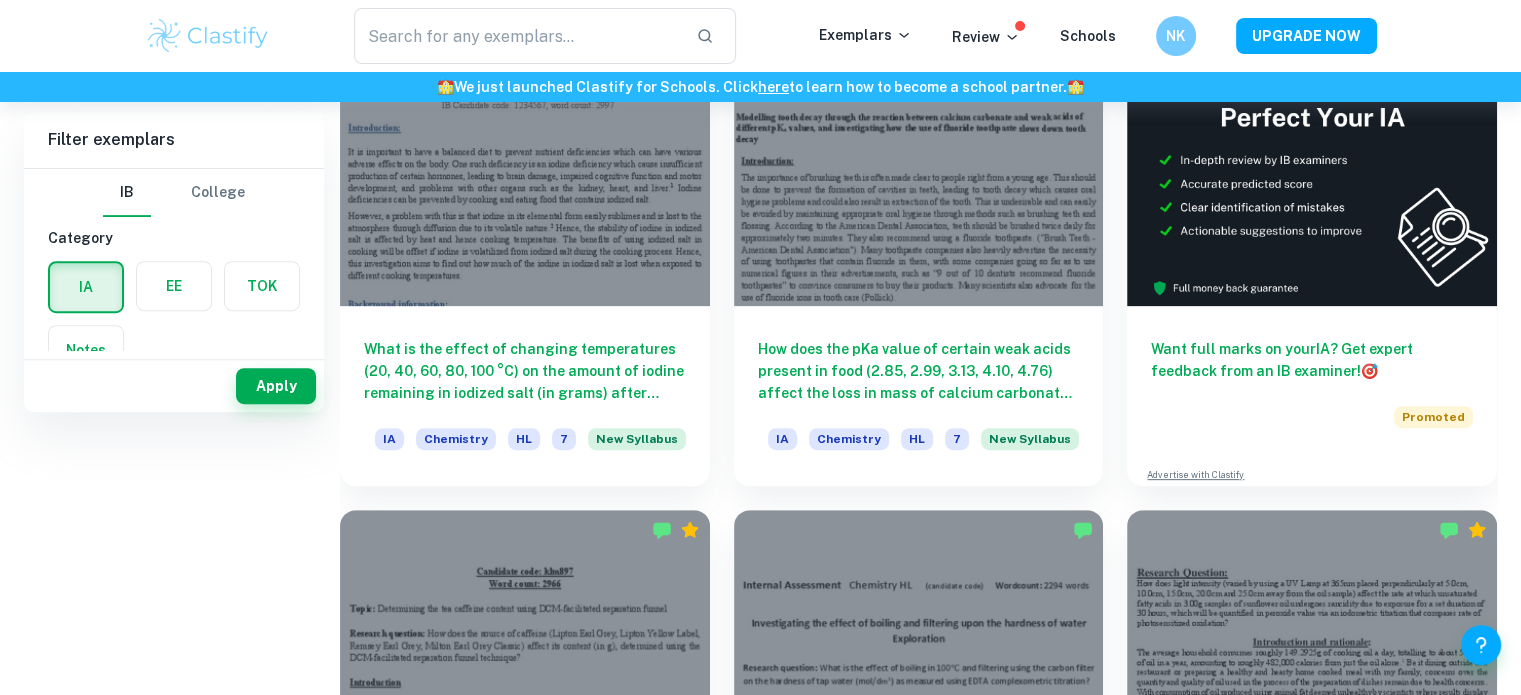 scroll, scrollTop: 0, scrollLeft: 0, axis: both 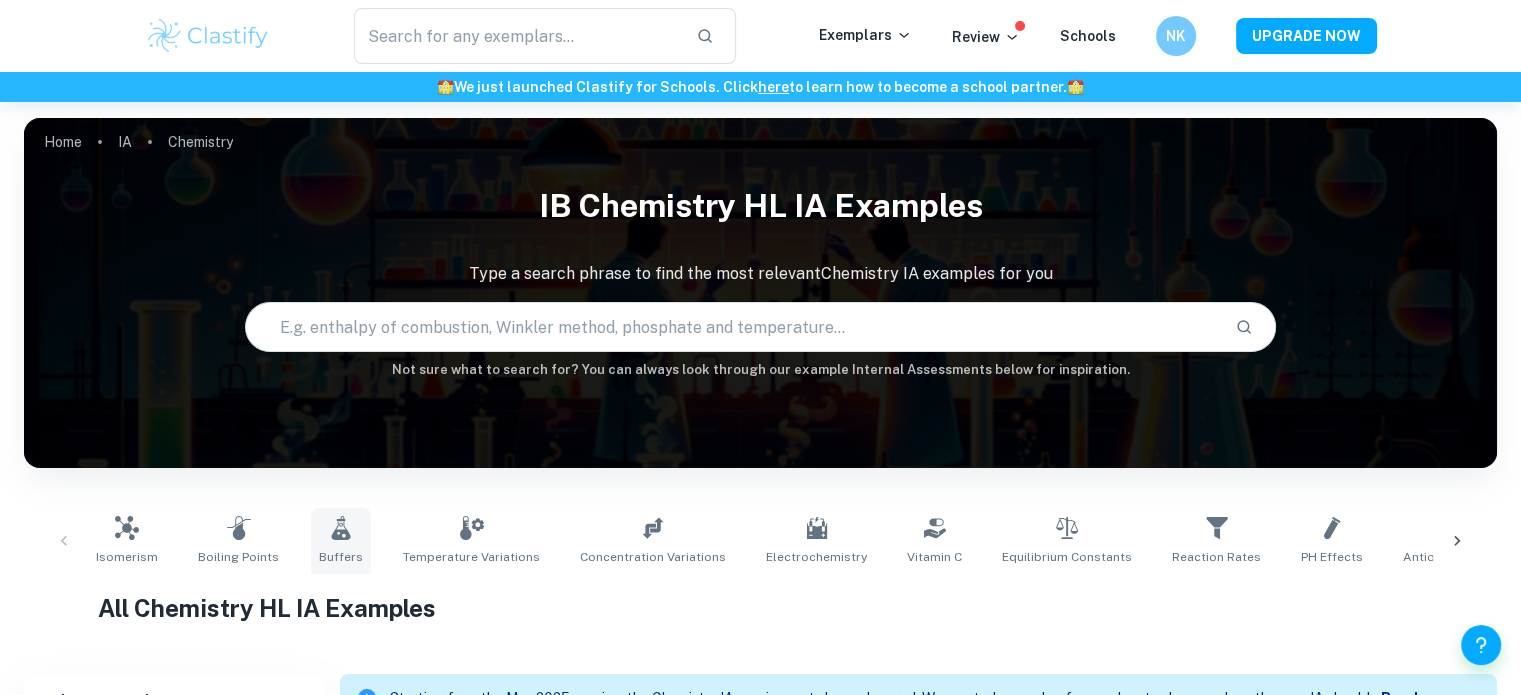 click on "Buffers" at bounding box center (341, 557) 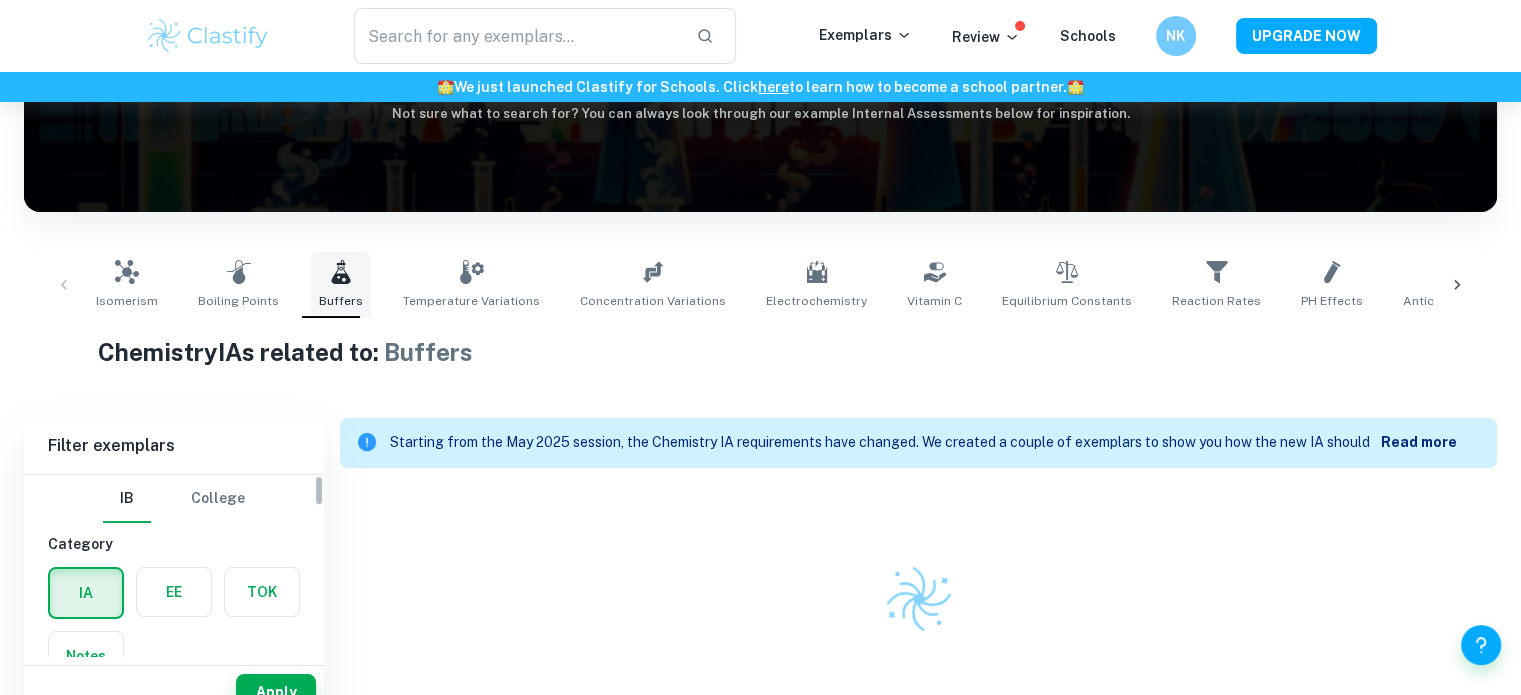 scroll, scrollTop: 279, scrollLeft: 0, axis: vertical 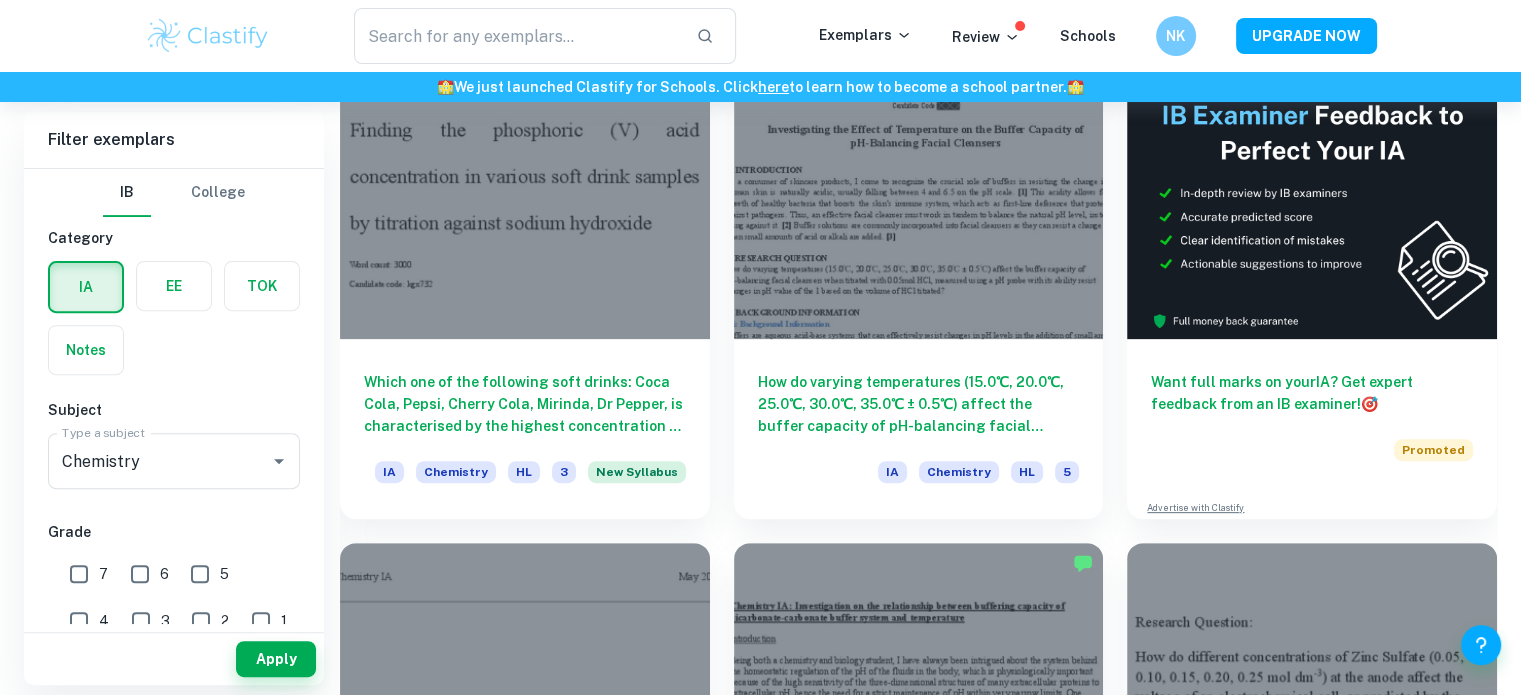 click on "7" at bounding box center (79, 574) 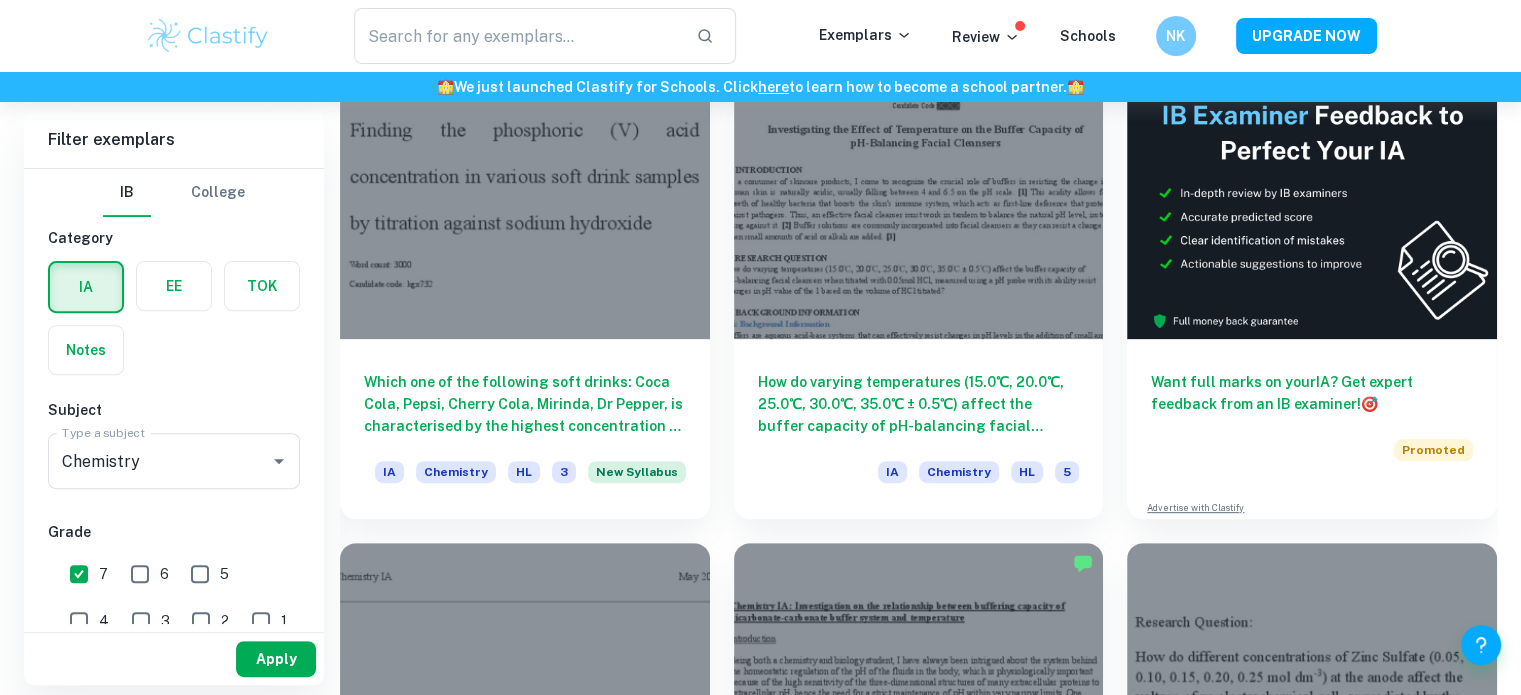 click on "Apply" at bounding box center [276, 659] 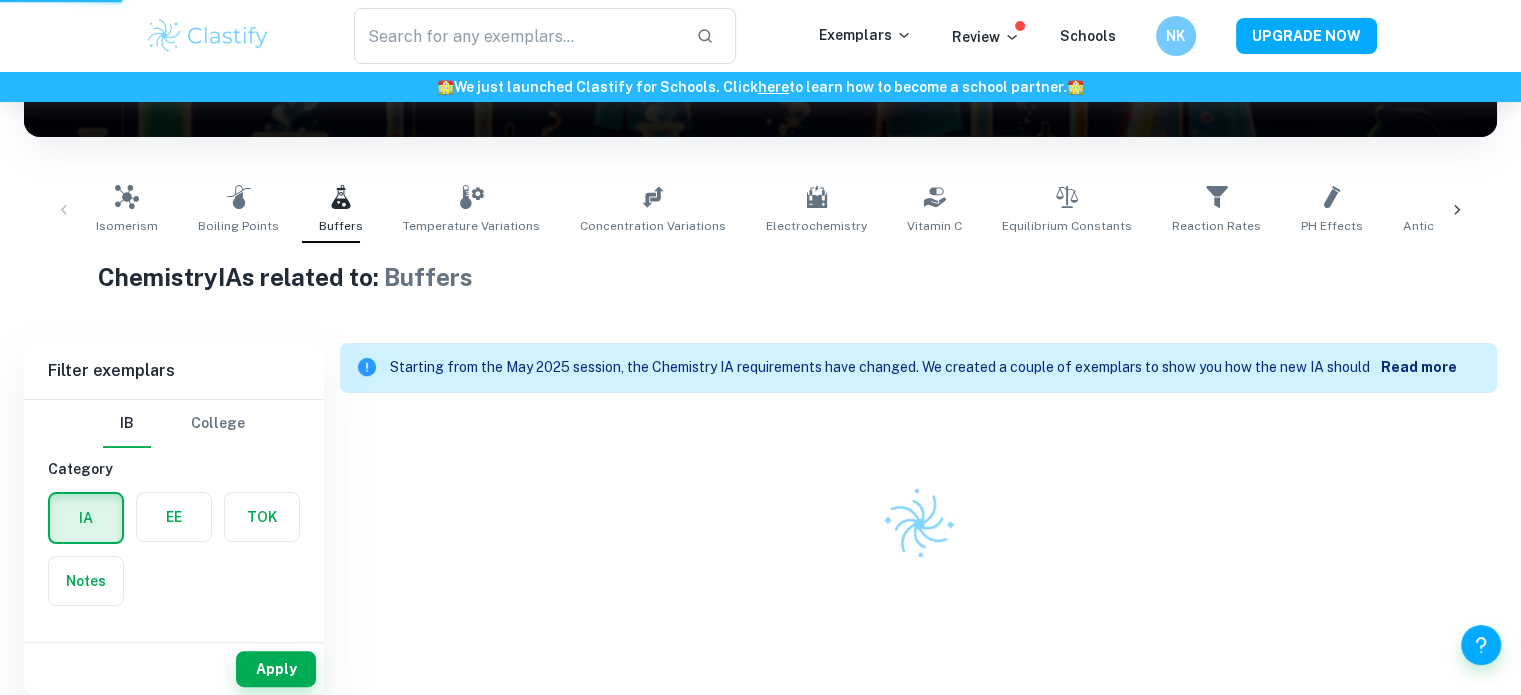 scroll, scrollTop: 321, scrollLeft: 0, axis: vertical 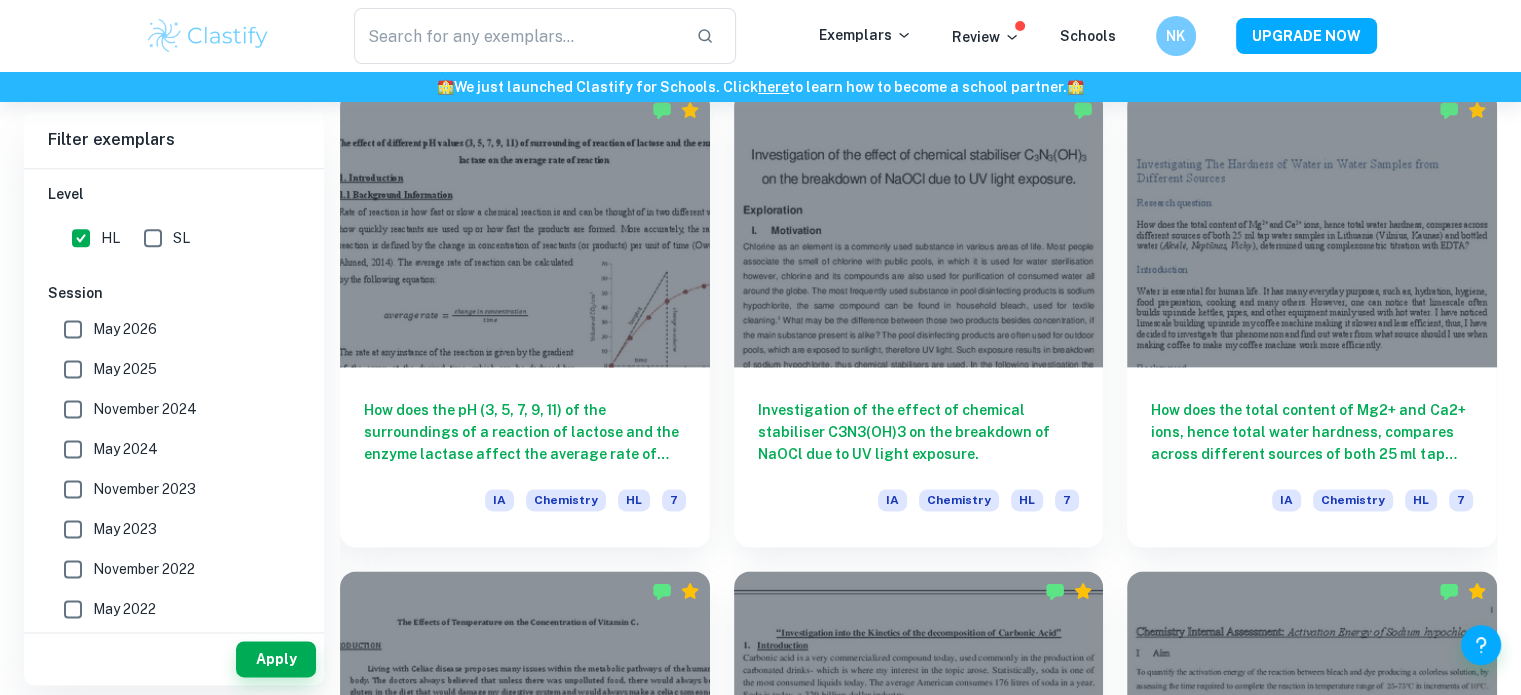 click on "May 2026" at bounding box center (73, 329) 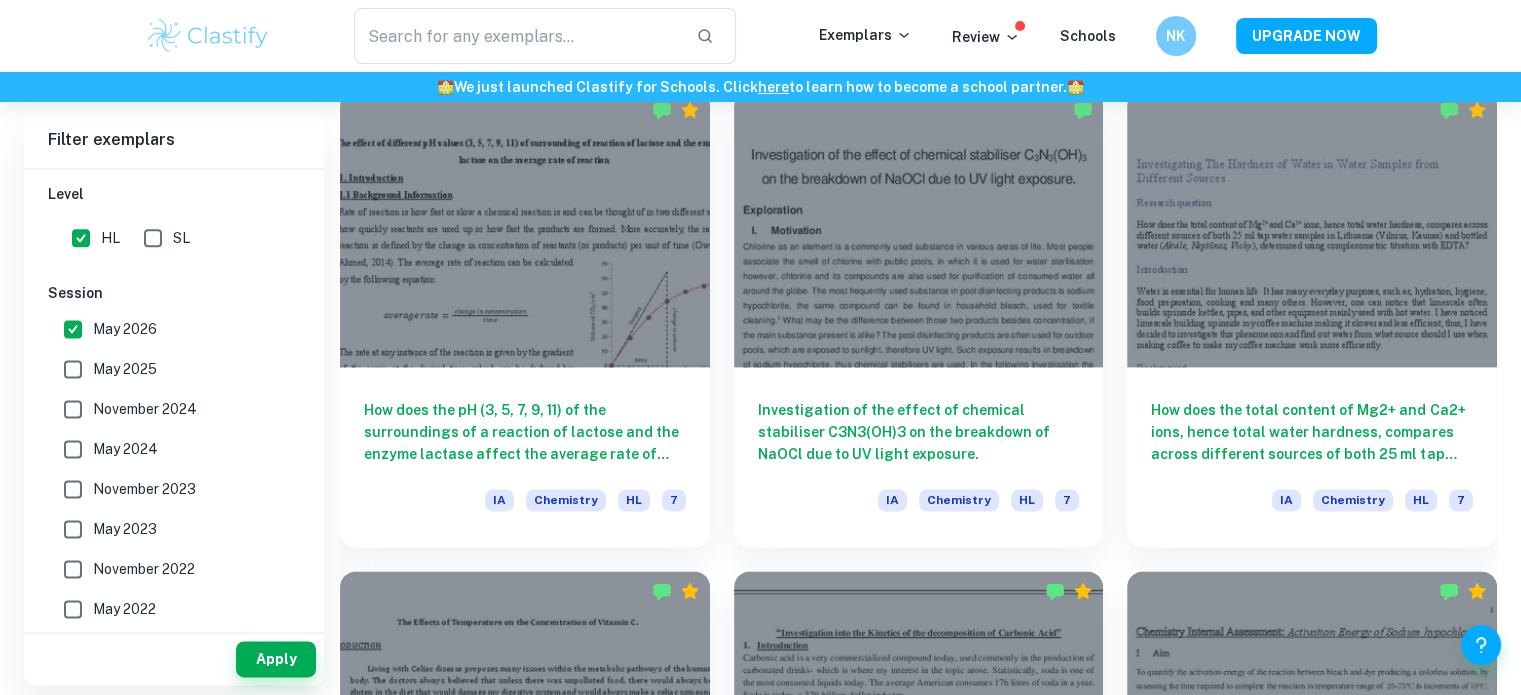 click on "May 2026" at bounding box center (73, 329) 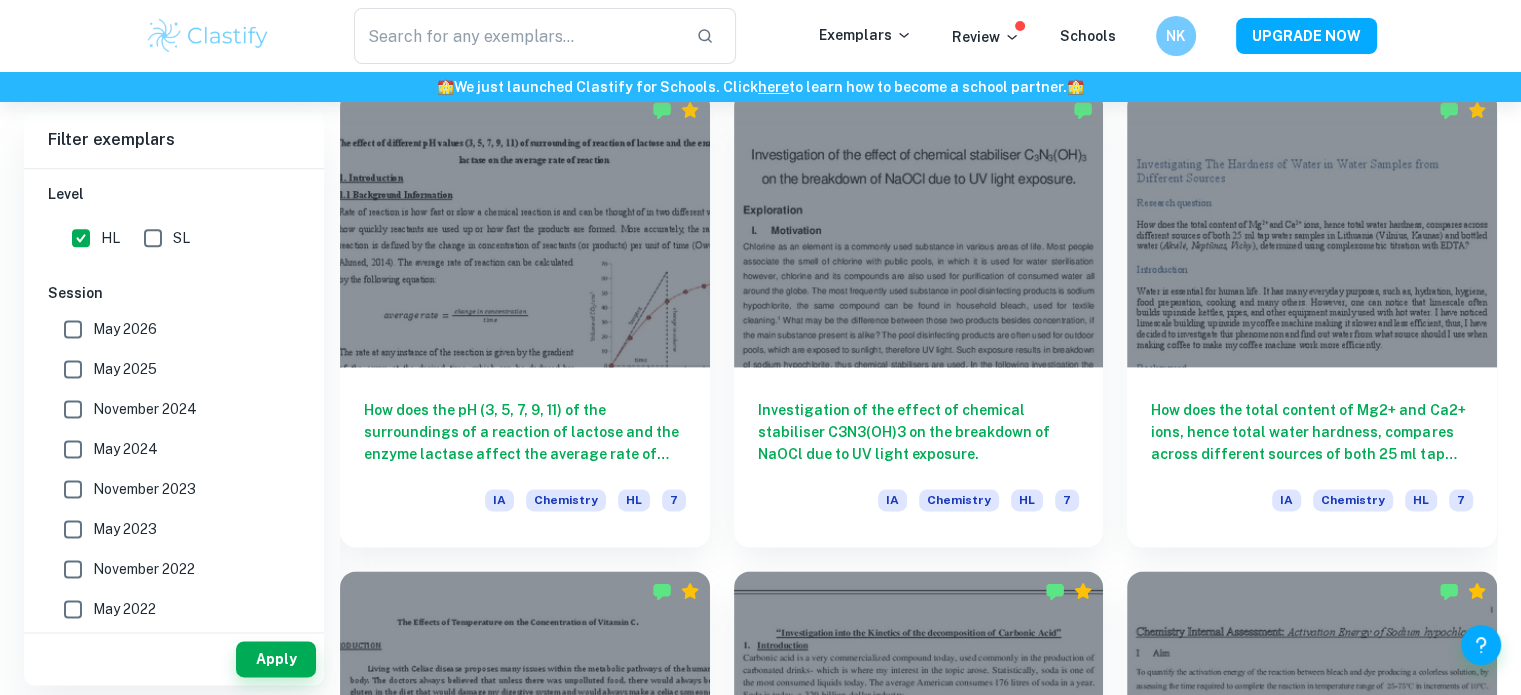 click on "May 2025" at bounding box center [73, 369] 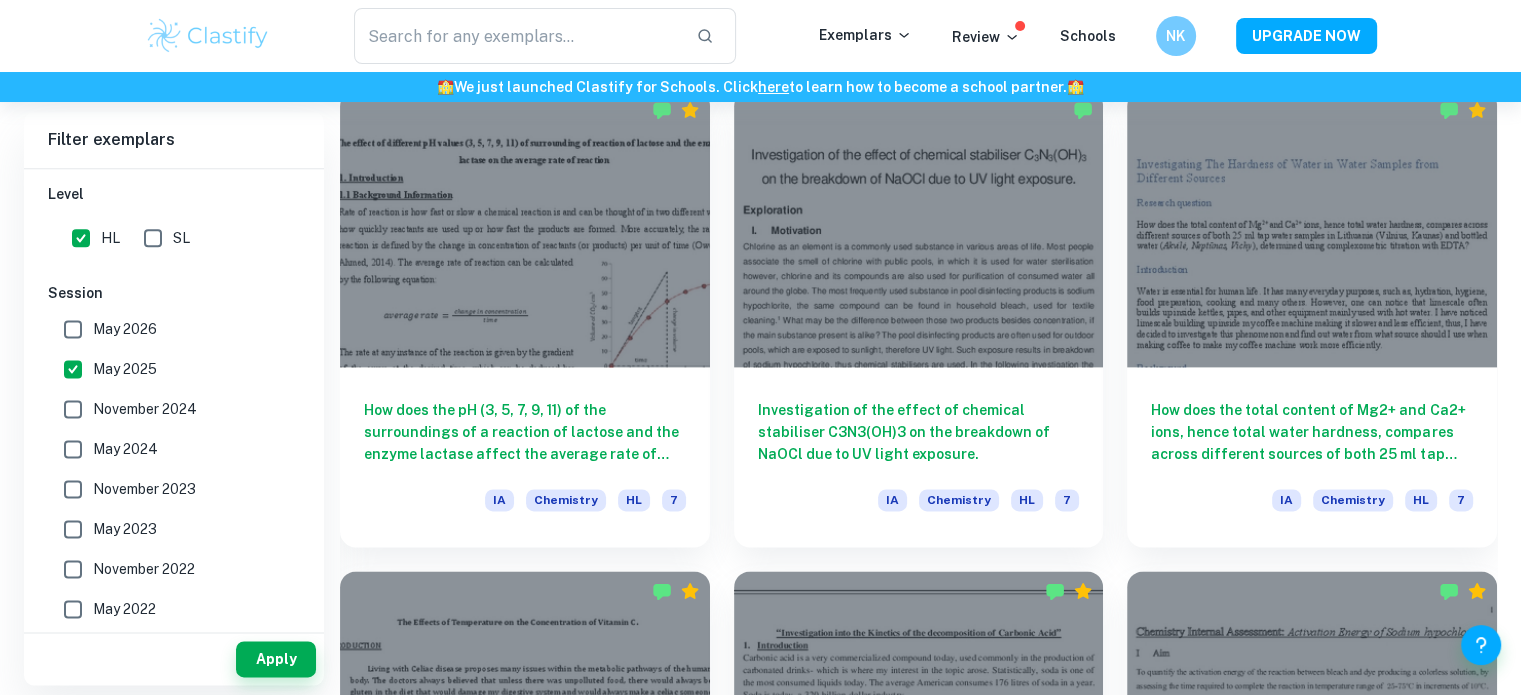 click on "November 2024" at bounding box center (73, 409) 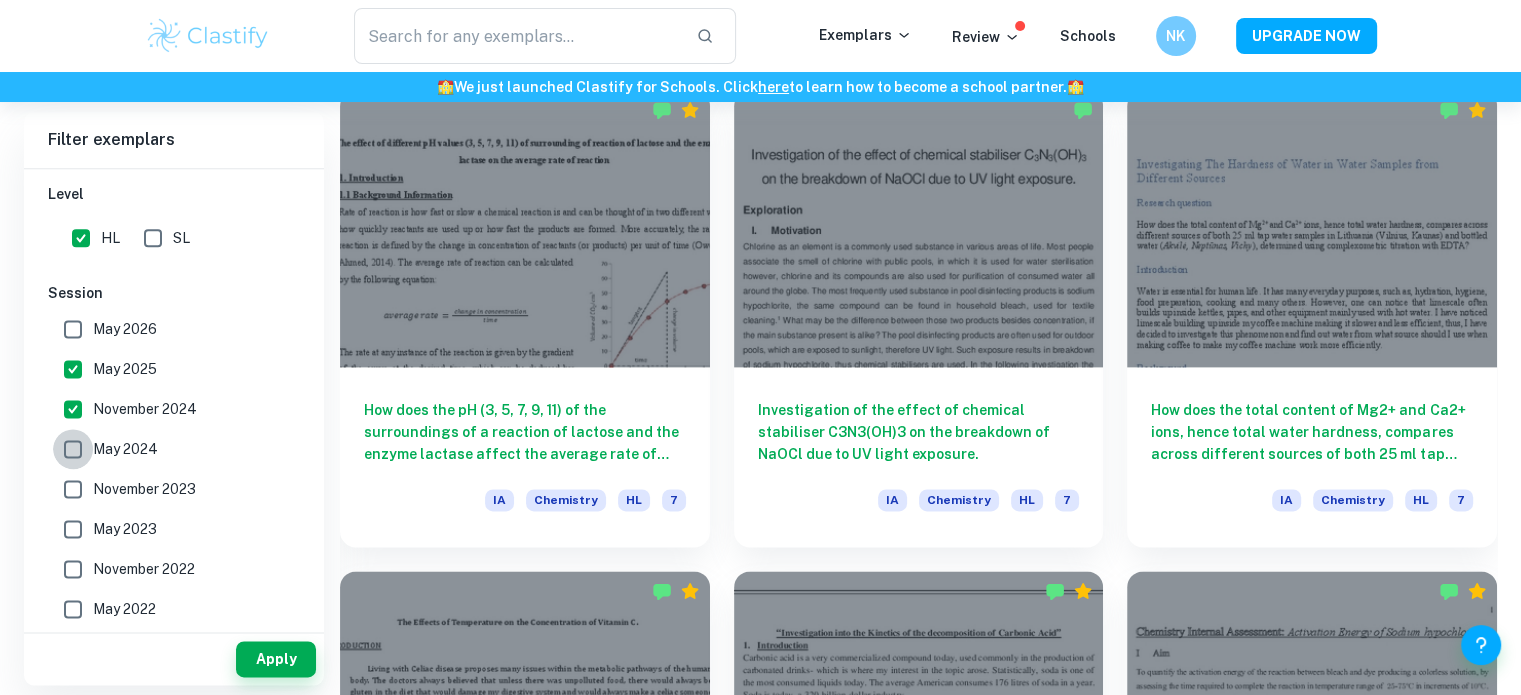 click on "May 2024" at bounding box center [73, 449] 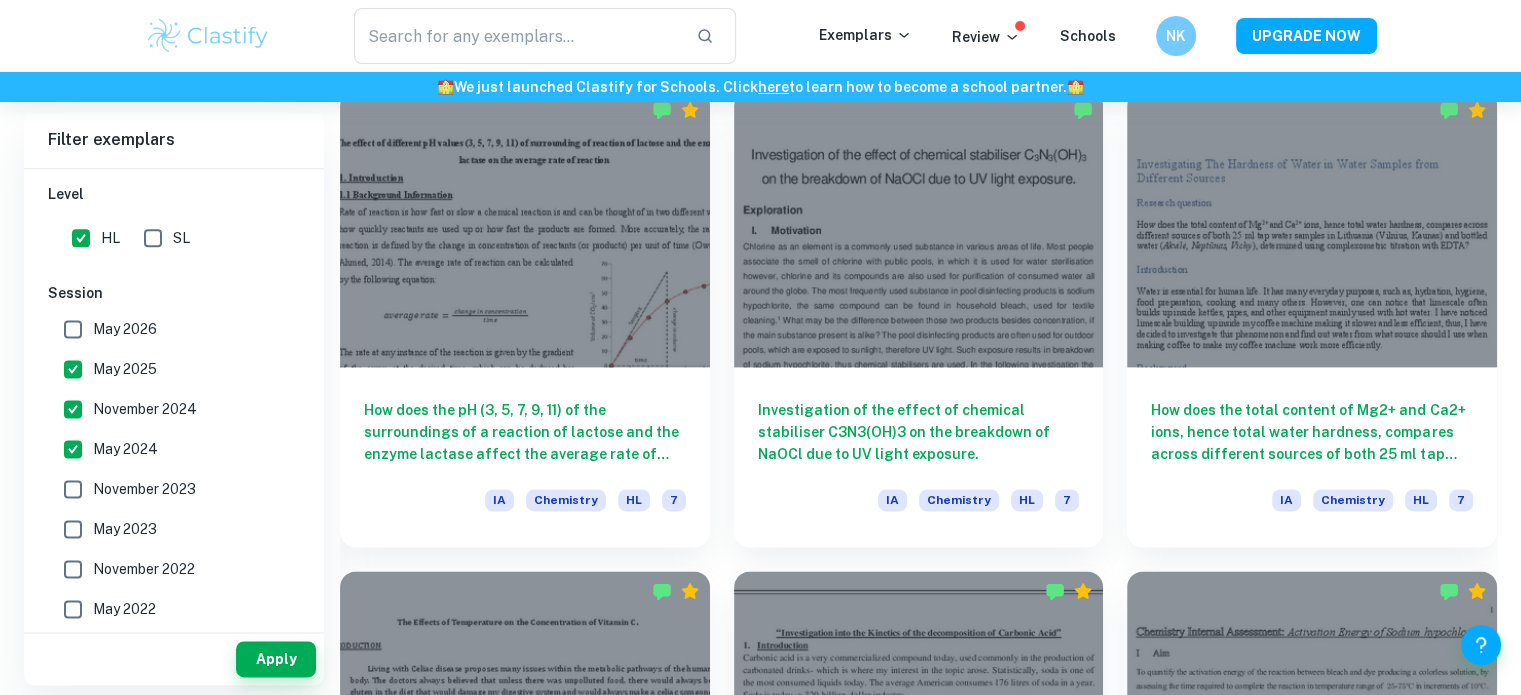 click on "November 2023" at bounding box center [73, 489] 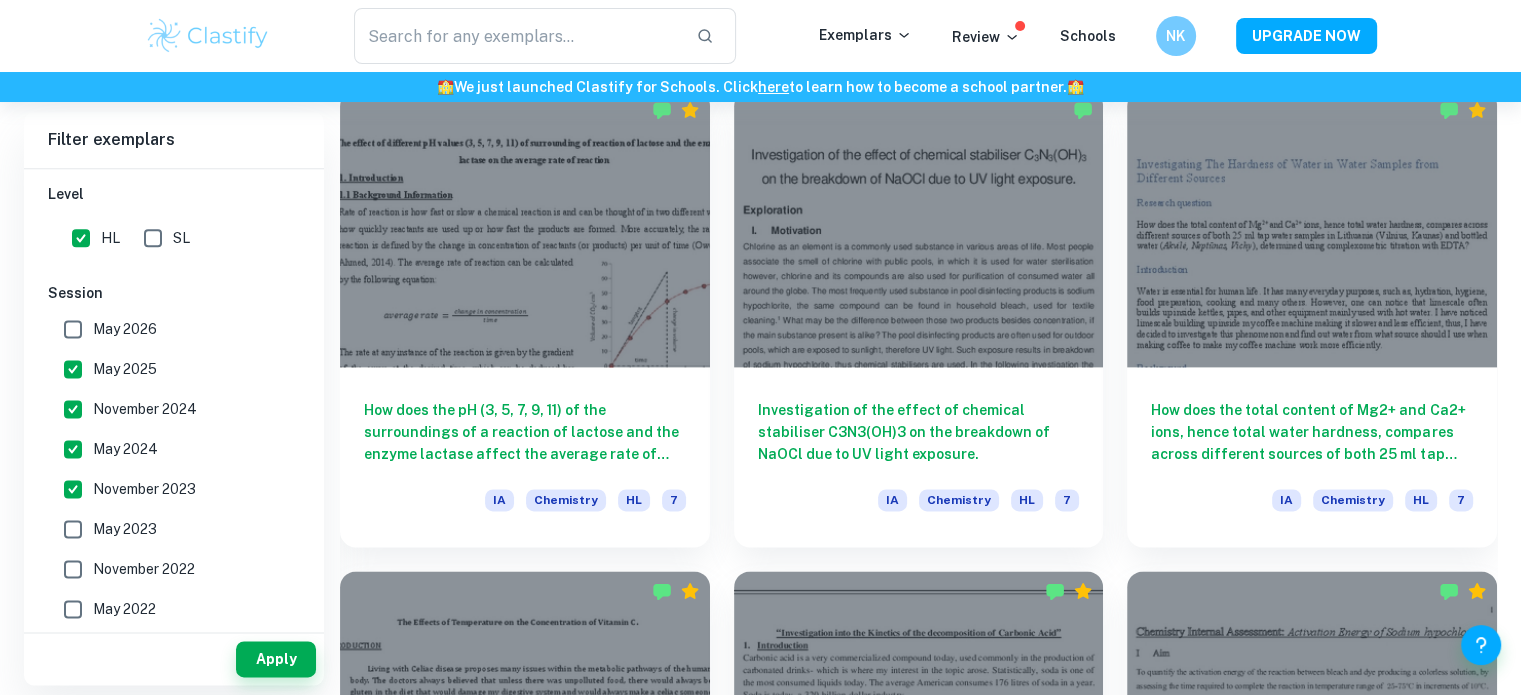 click on "May 2023" at bounding box center (73, 529) 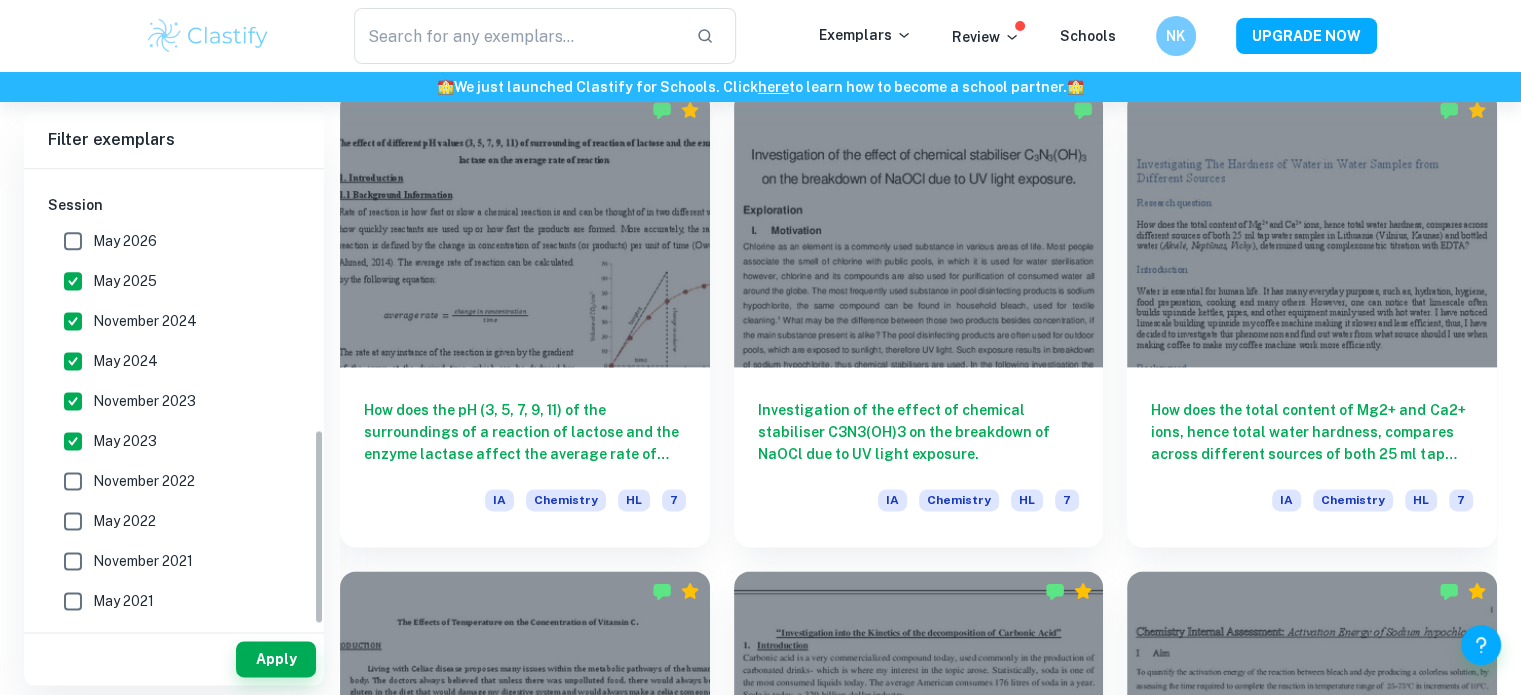 scroll, scrollTop: 604, scrollLeft: 0, axis: vertical 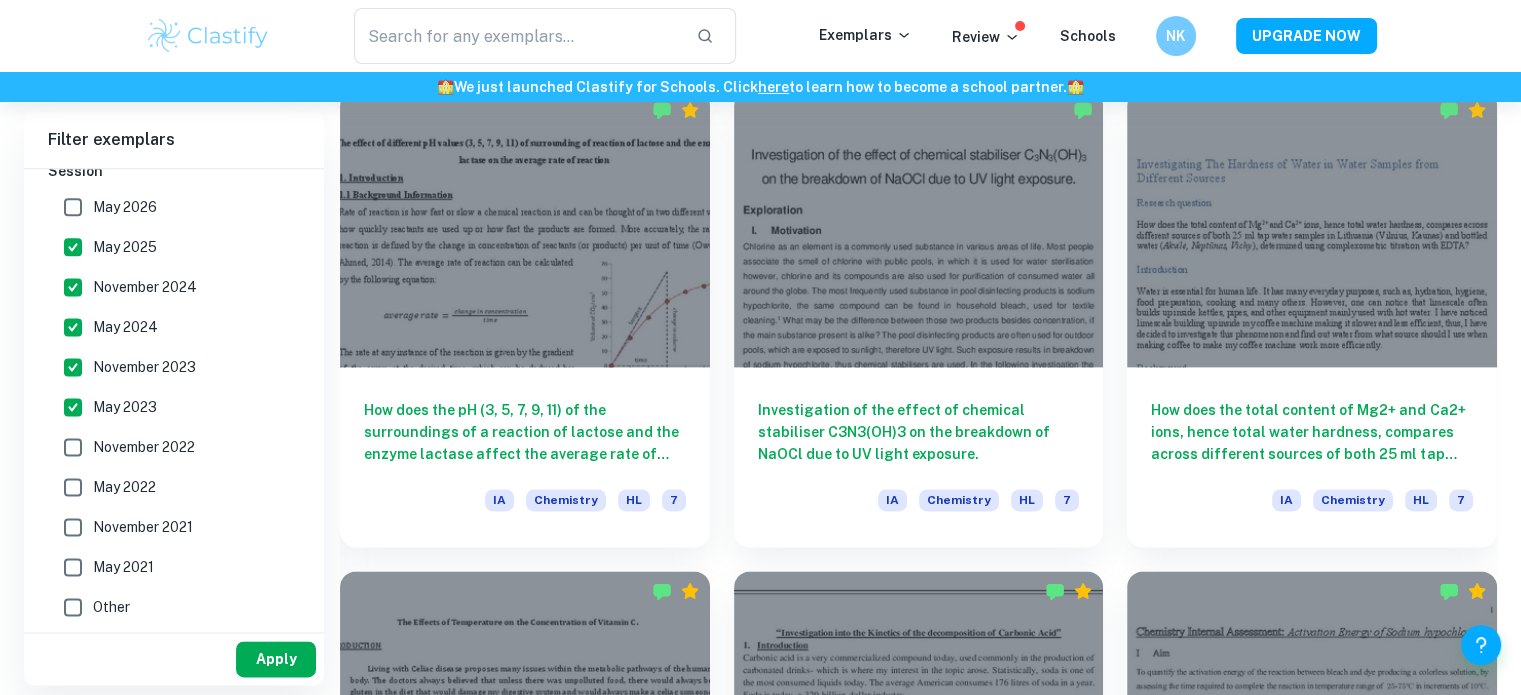 click on "Apply" at bounding box center [276, 659] 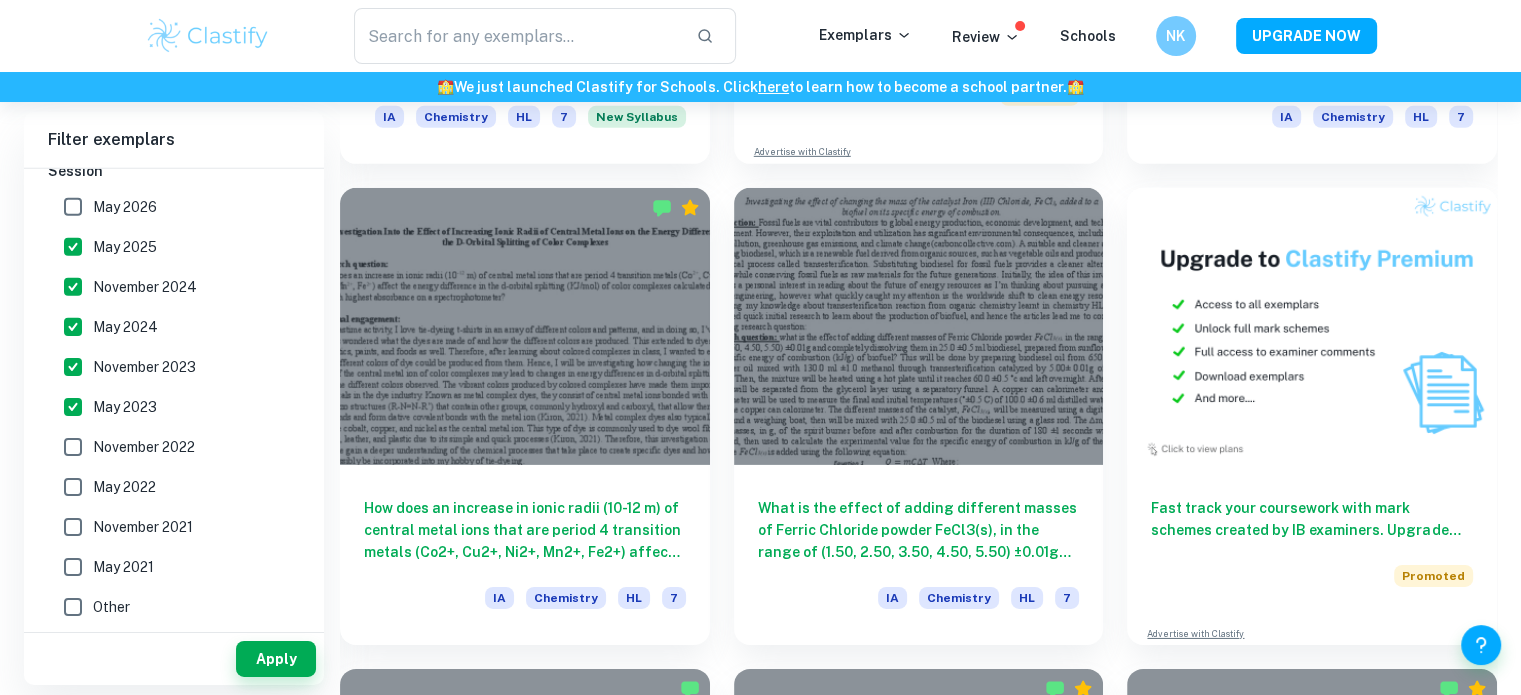 scroll, scrollTop: 6318, scrollLeft: 0, axis: vertical 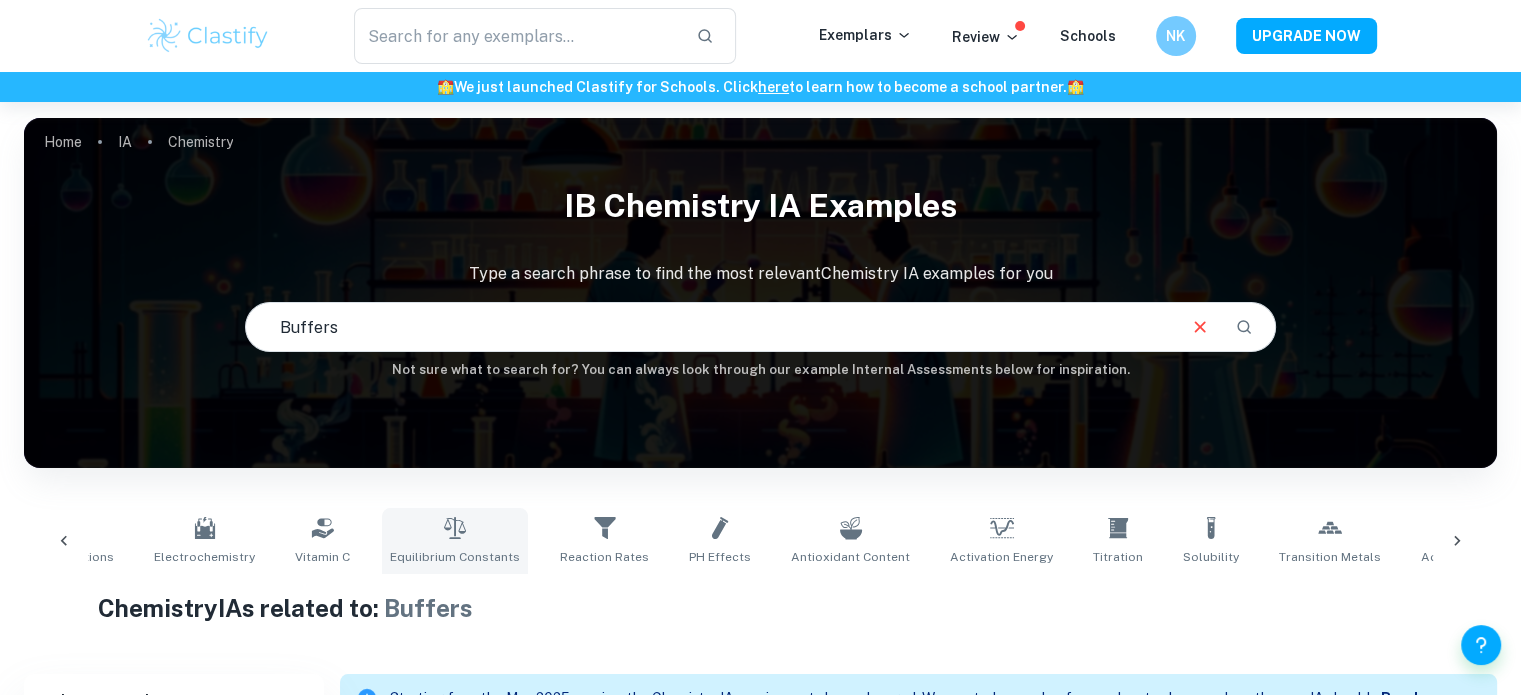 click on "Equilibrium Constants" at bounding box center (455, 557) 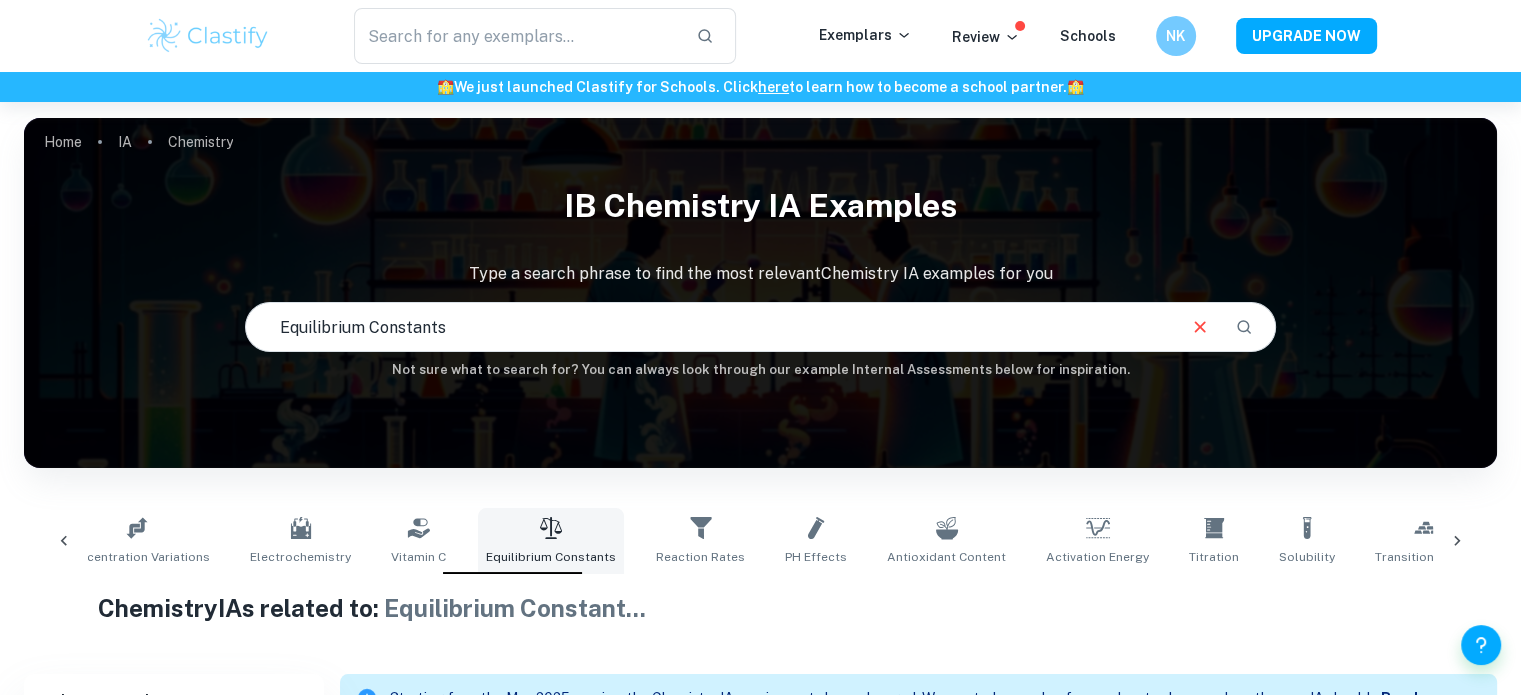 scroll, scrollTop: 0, scrollLeft: 513, axis: horizontal 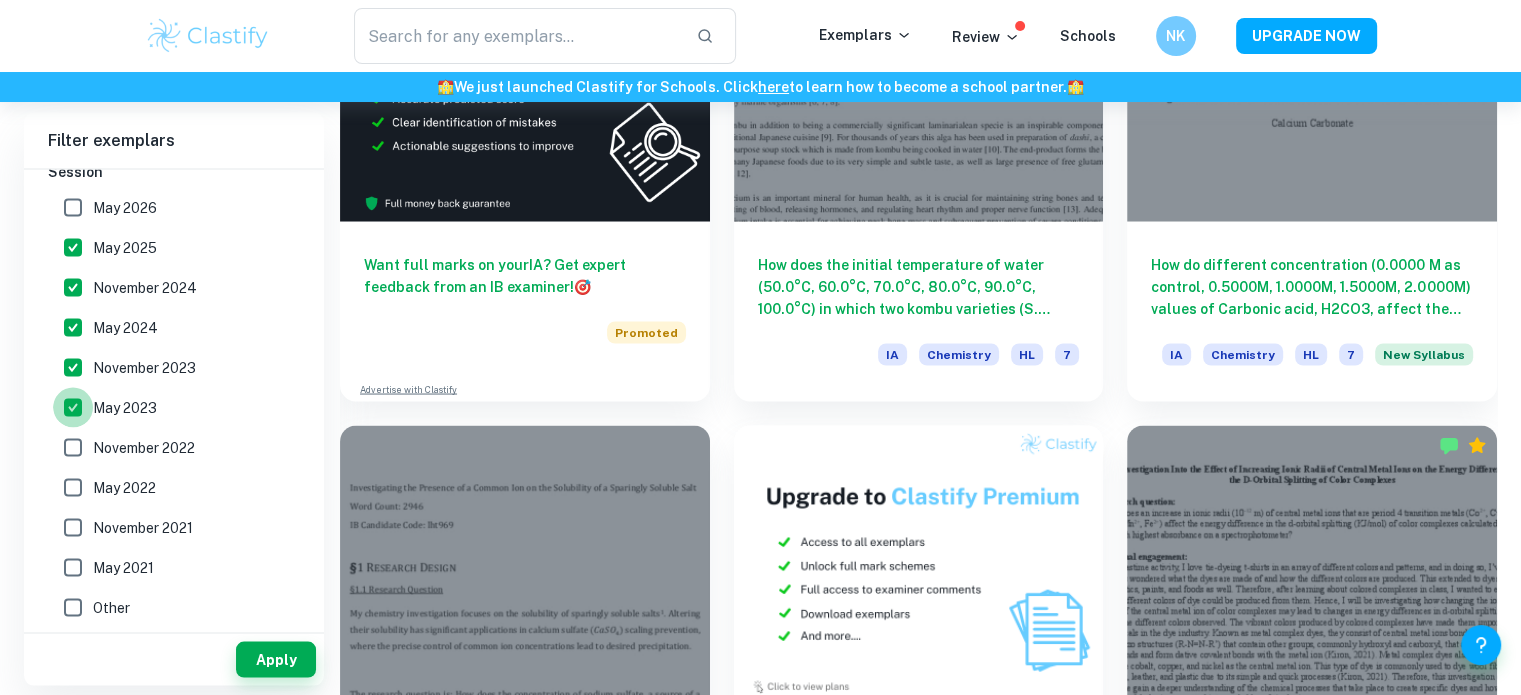 click on "May 2023" at bounding box center [73, 407] 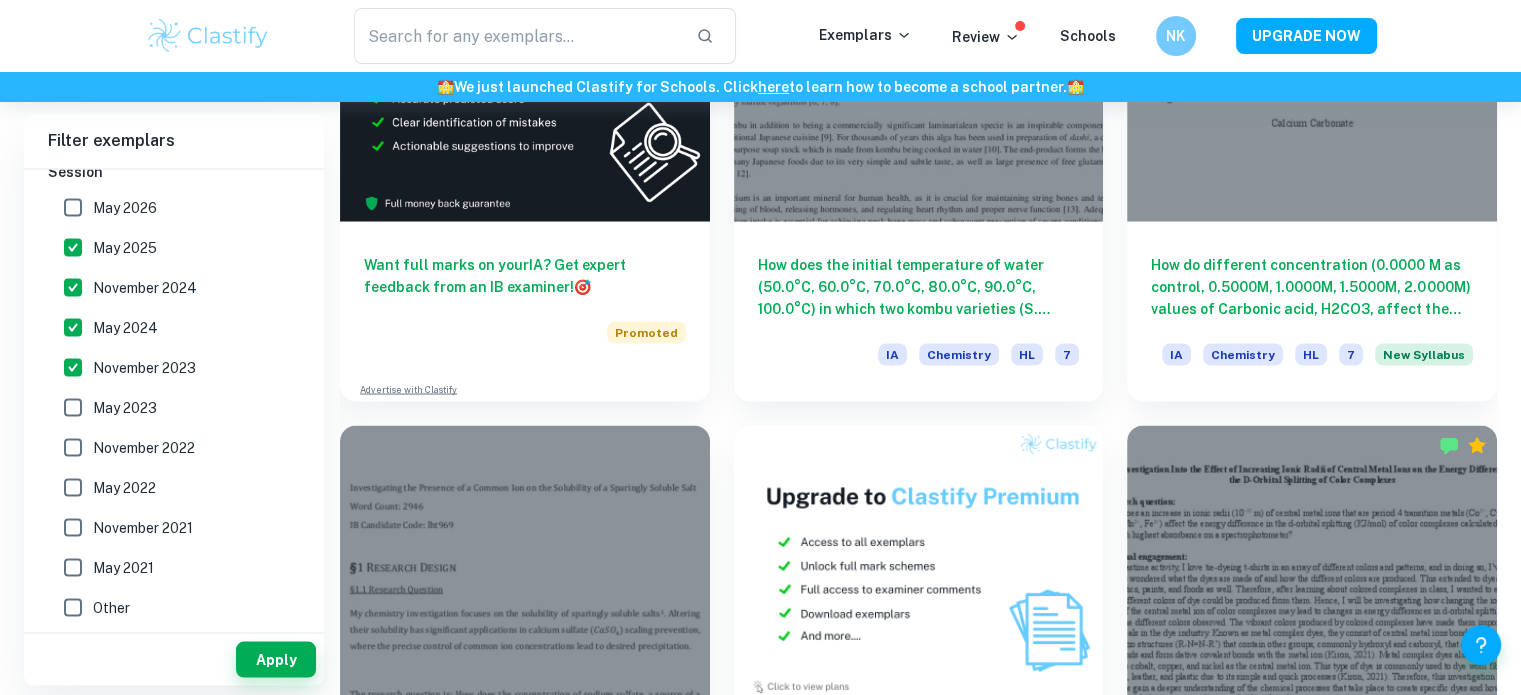 click on "November 2023" at bounding box center [73, 367] 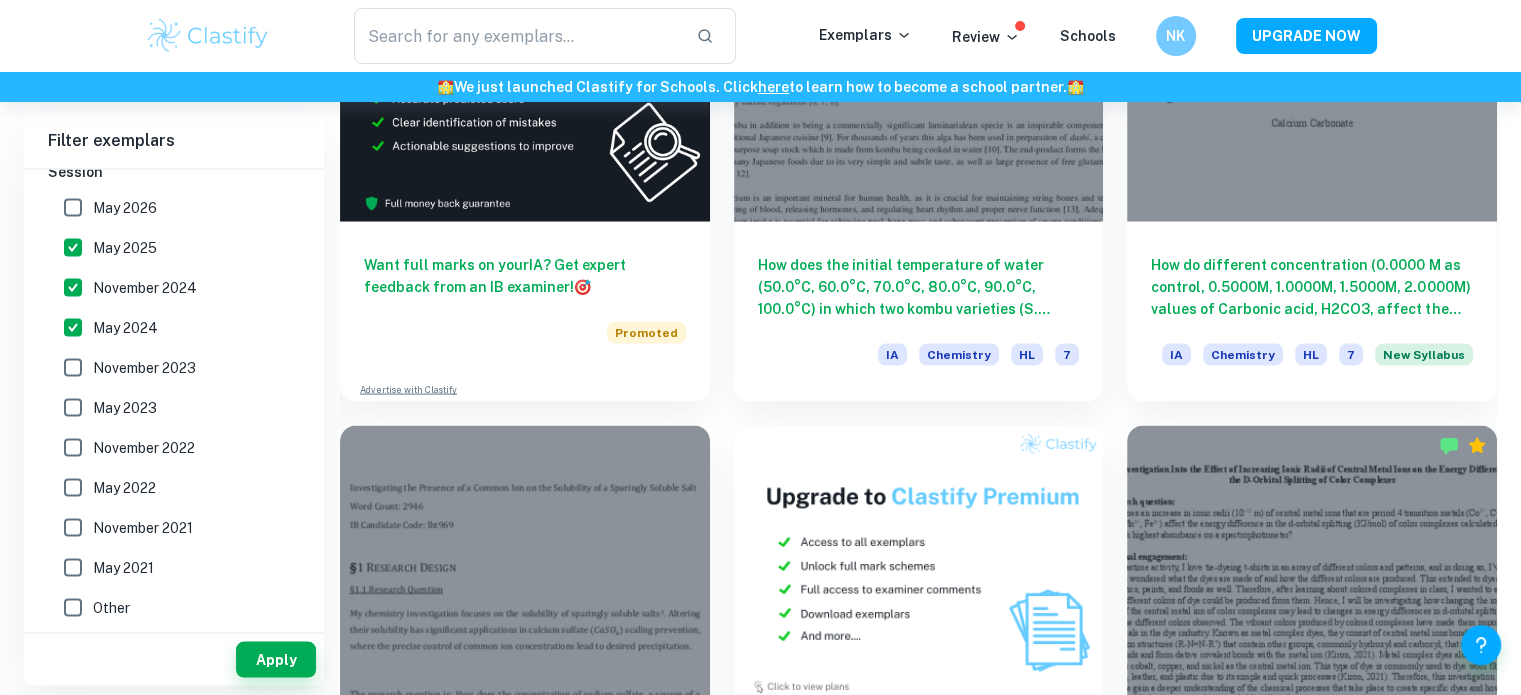 click on "May 2024" at bounding box center (73, 327) 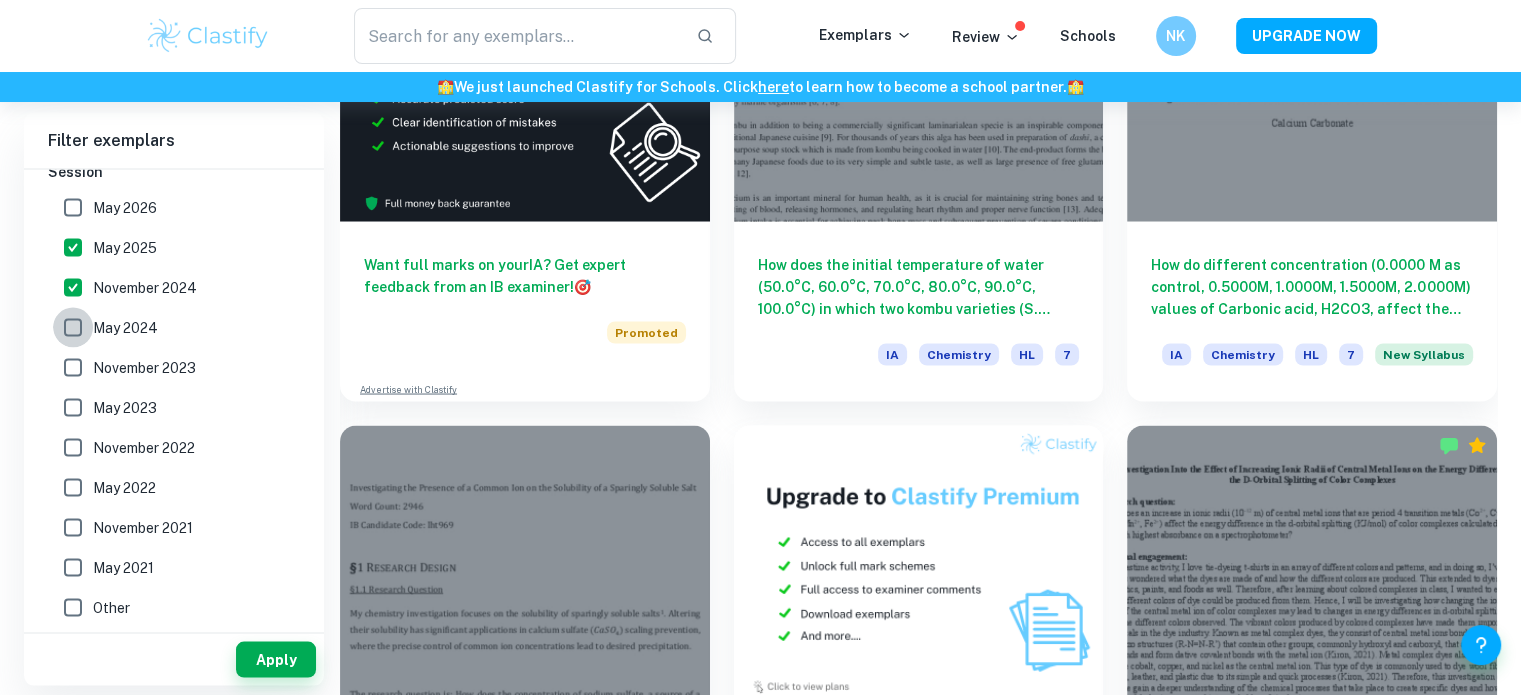 click on "May 2024" at bounding box center (73, 327) 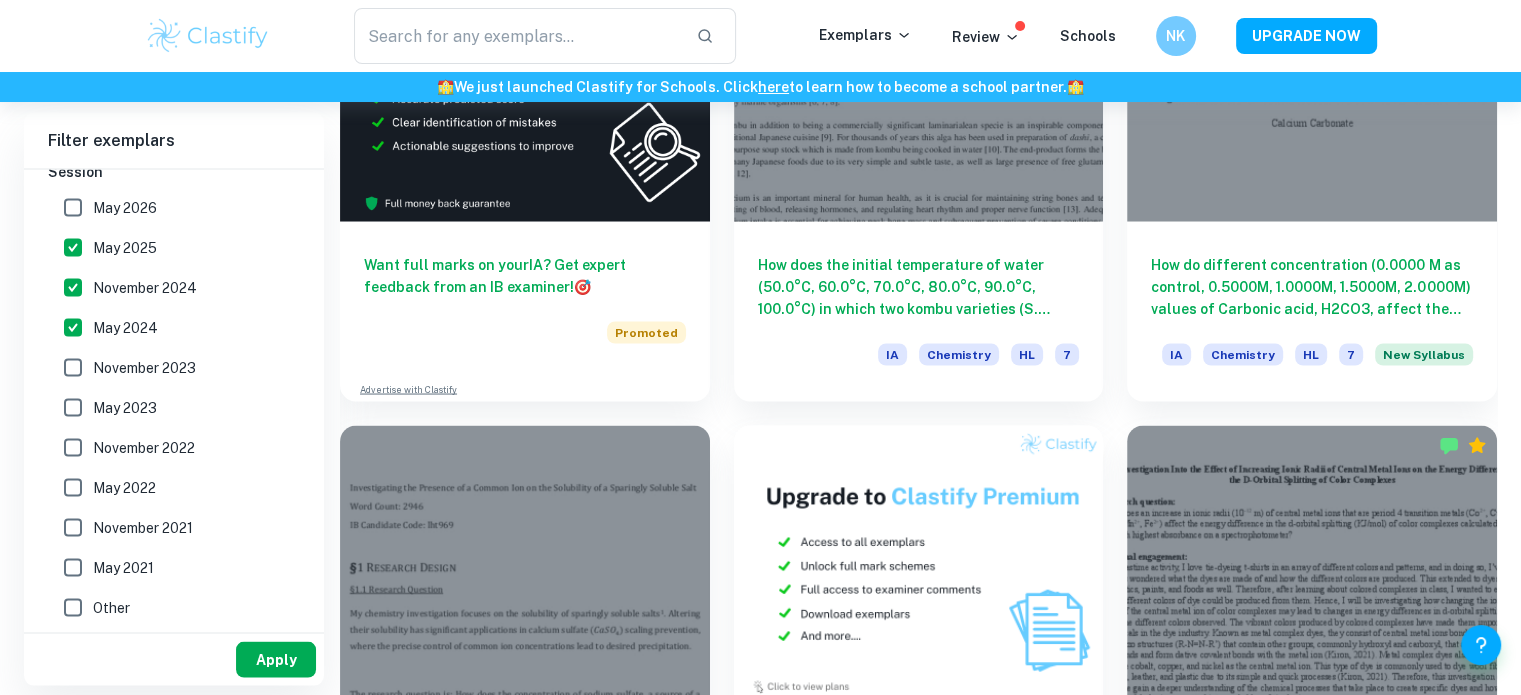 click on "Apply" at bounding box center [276, 659] 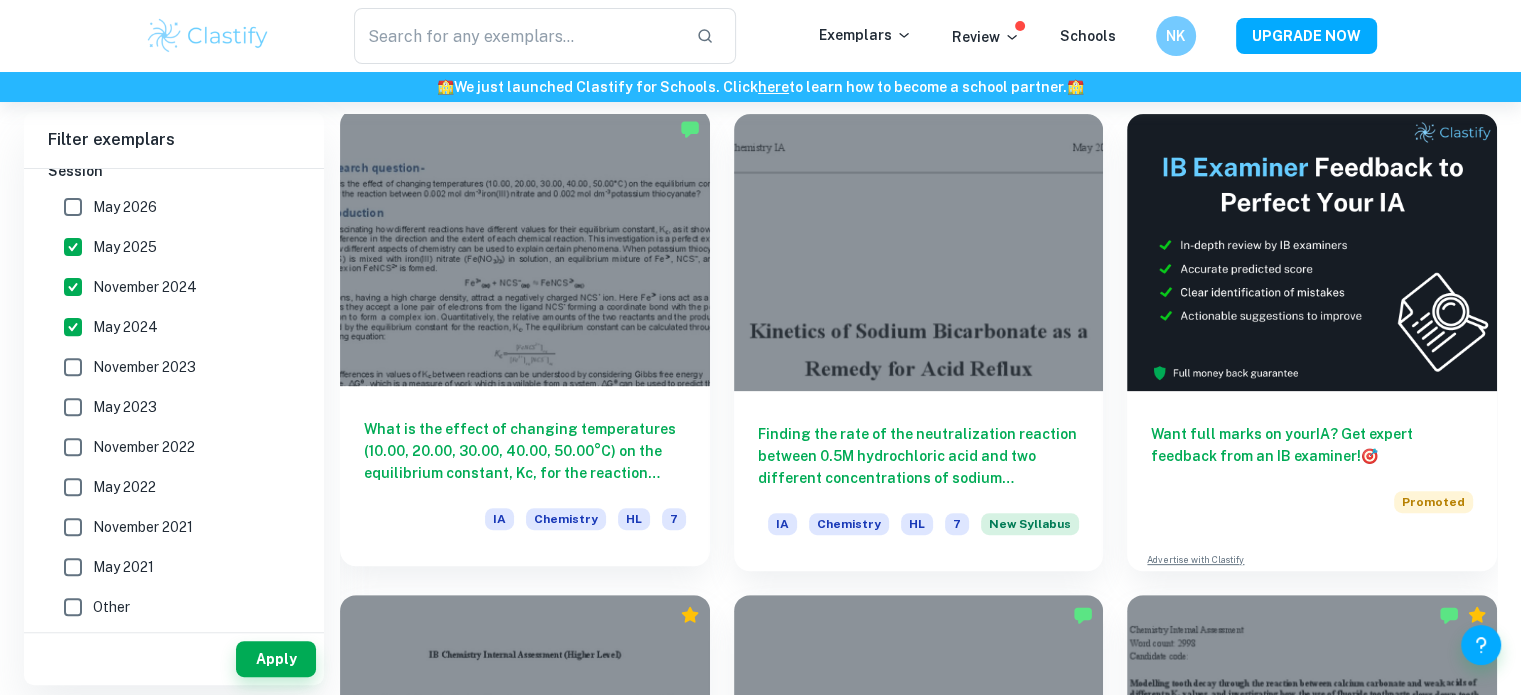 scroll, scrollTop: 570, scrollLeft: 0, axis: vertical 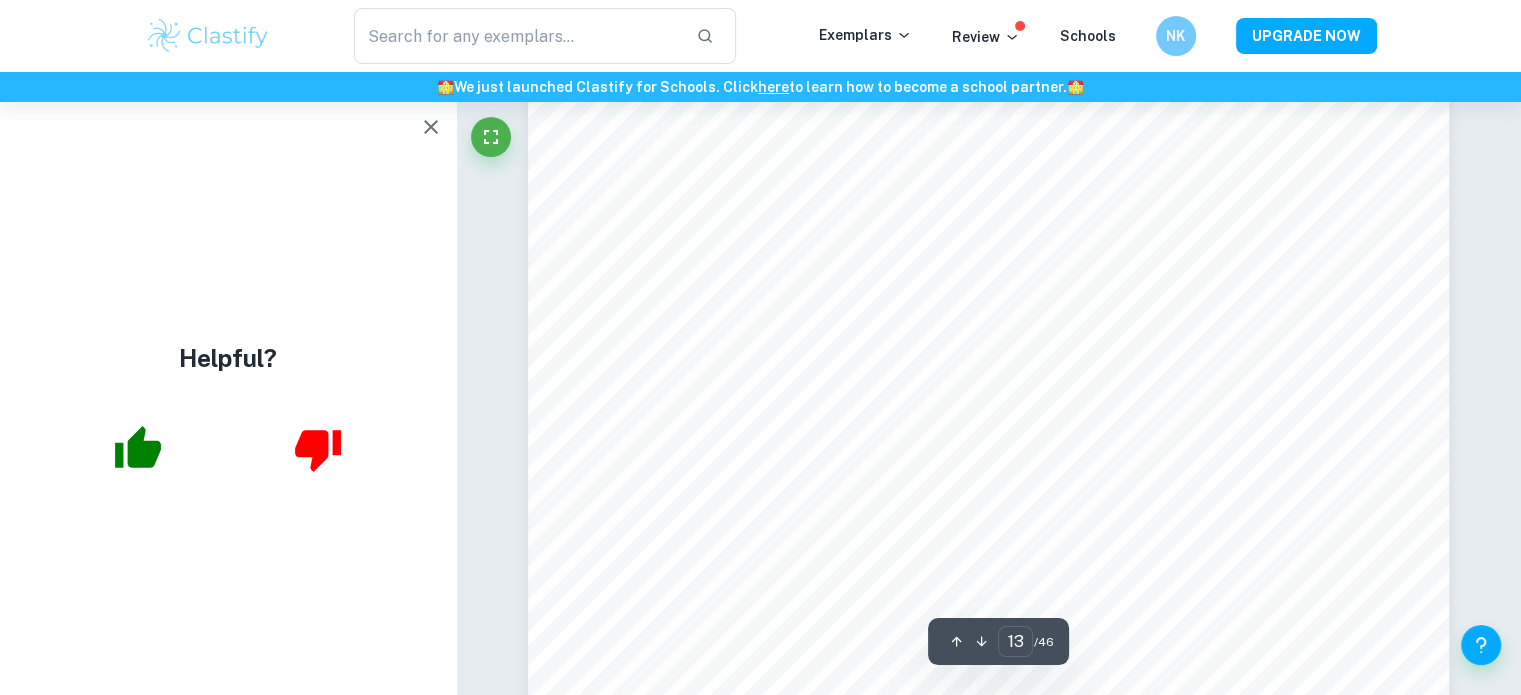 click 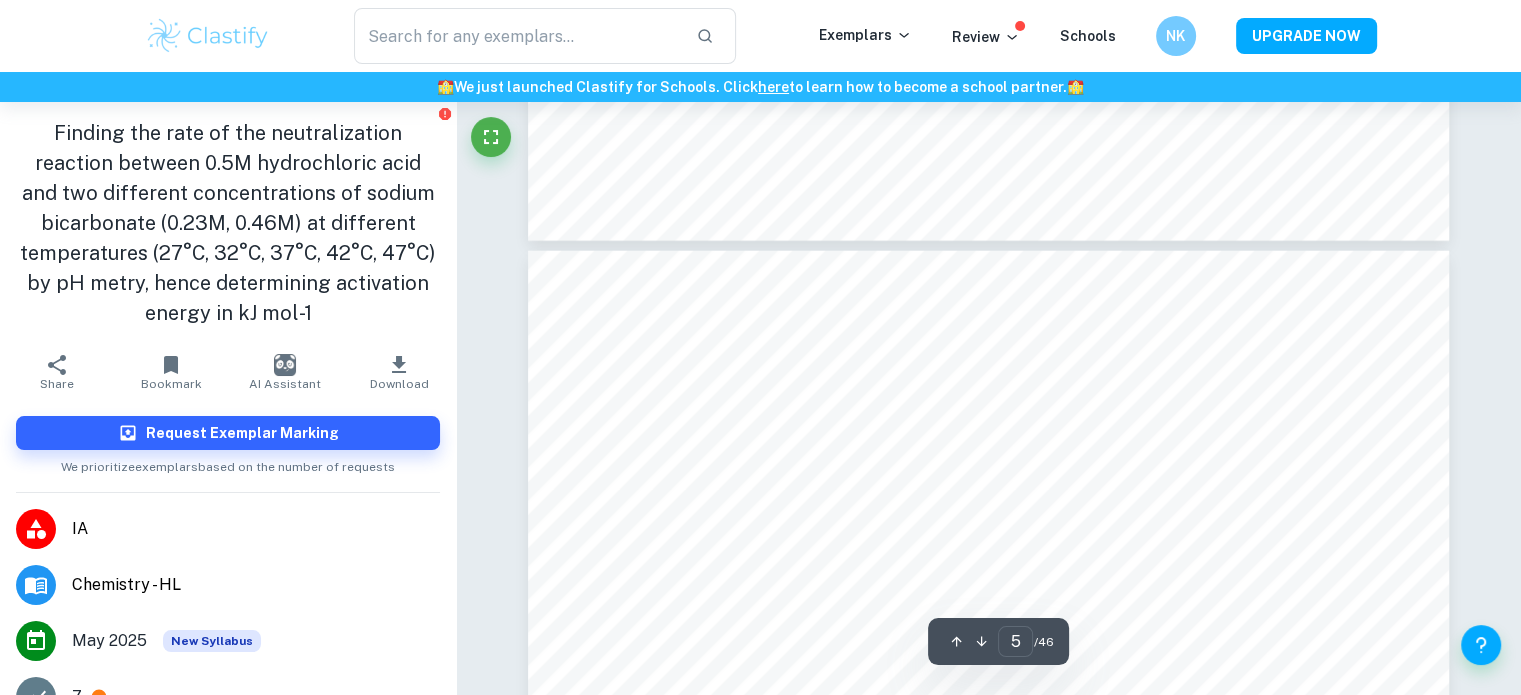 type on "4" 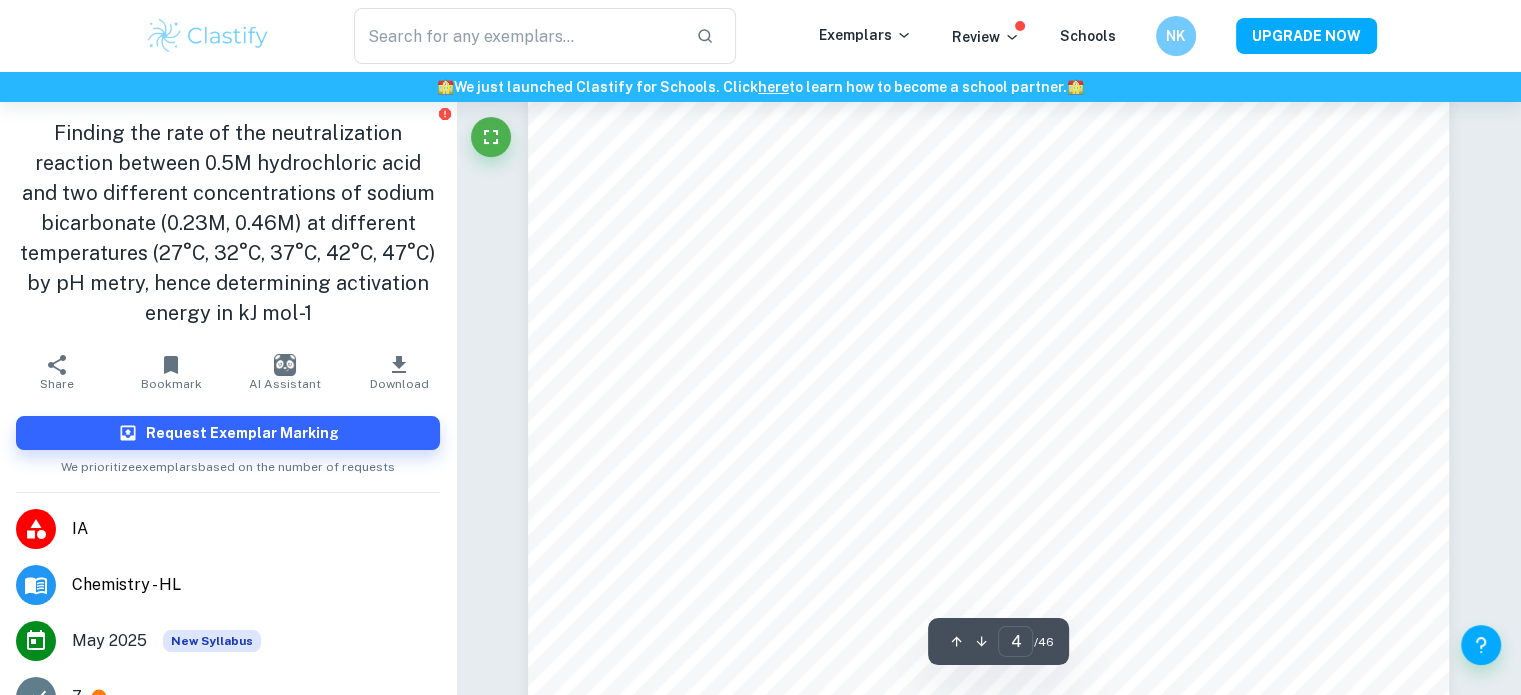 scroll, scrollTop: 4040, scrollLeft: 0, axis: vertical 